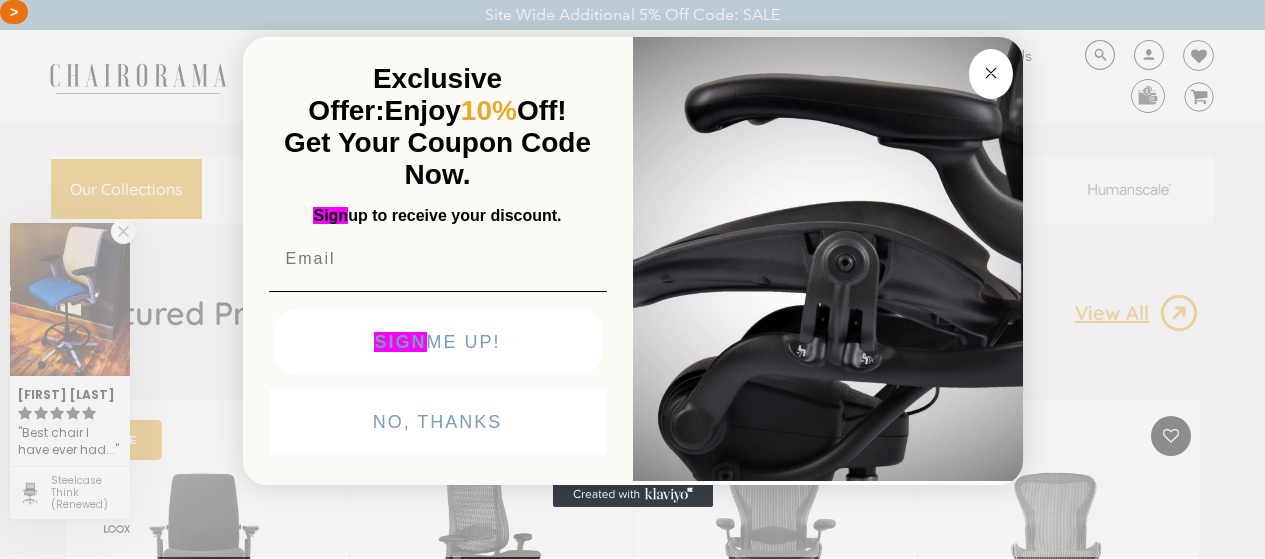 scroll, scrollTop: 0, scrollLeft: 0, axis: both 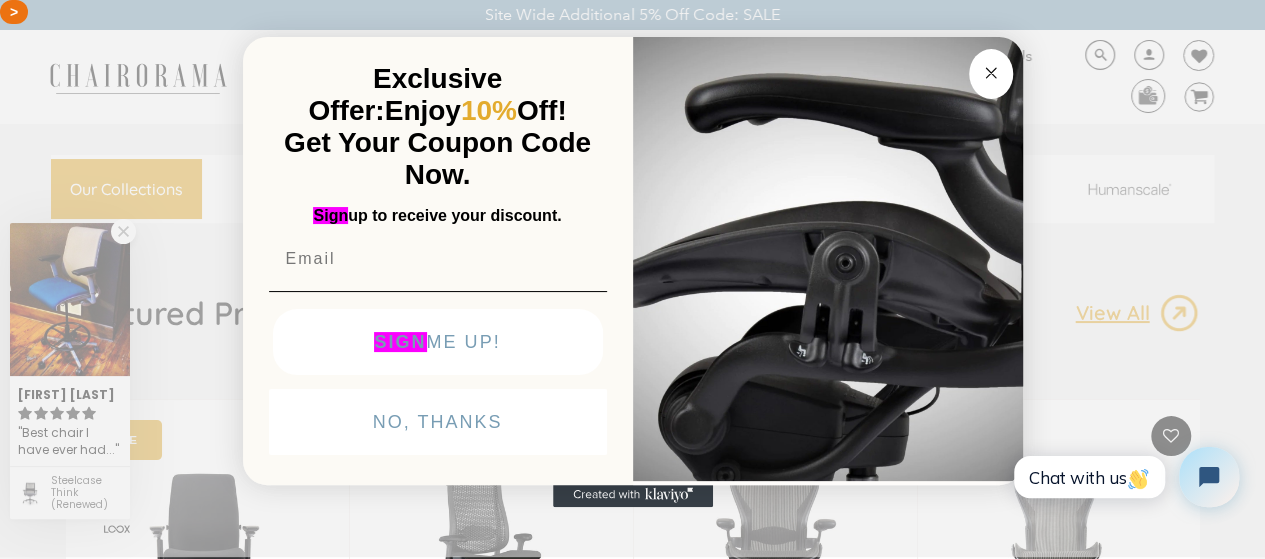 click on "Close dialog" at bounding box center (991, 74) 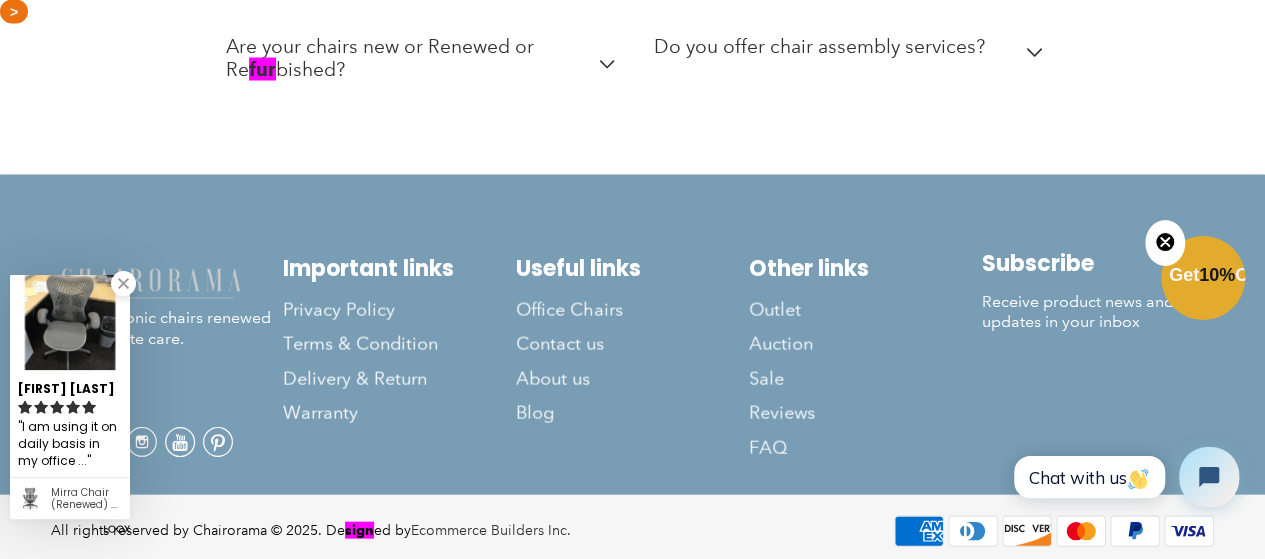 scroll, scrollTop: 5755, scrollLeft: 0, axis: vertical 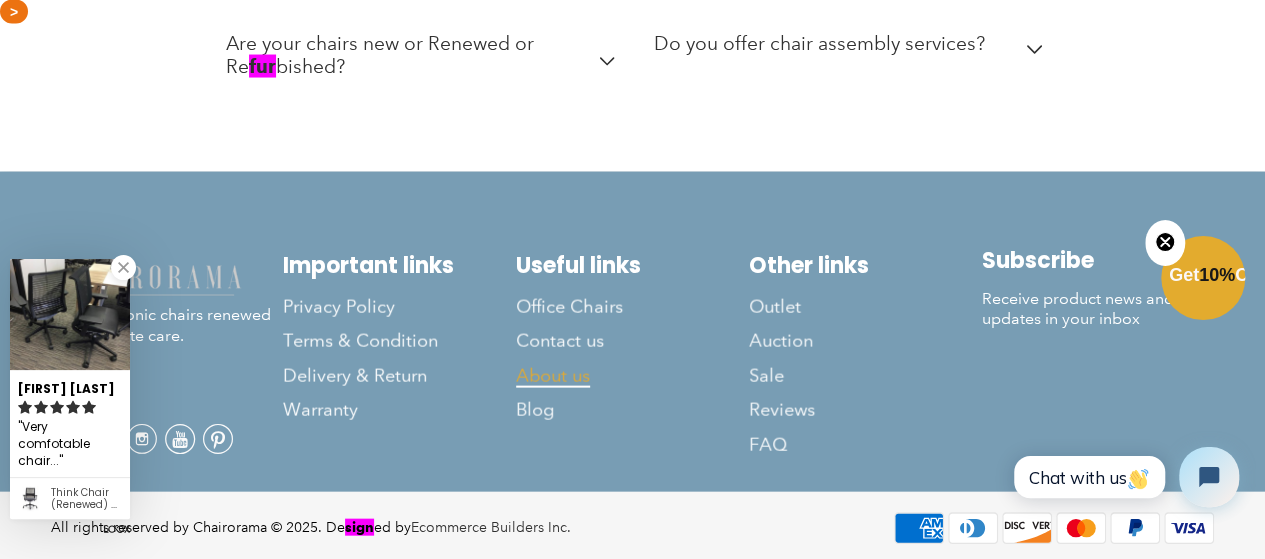 click on "About us" at bounding box center [553, 376] 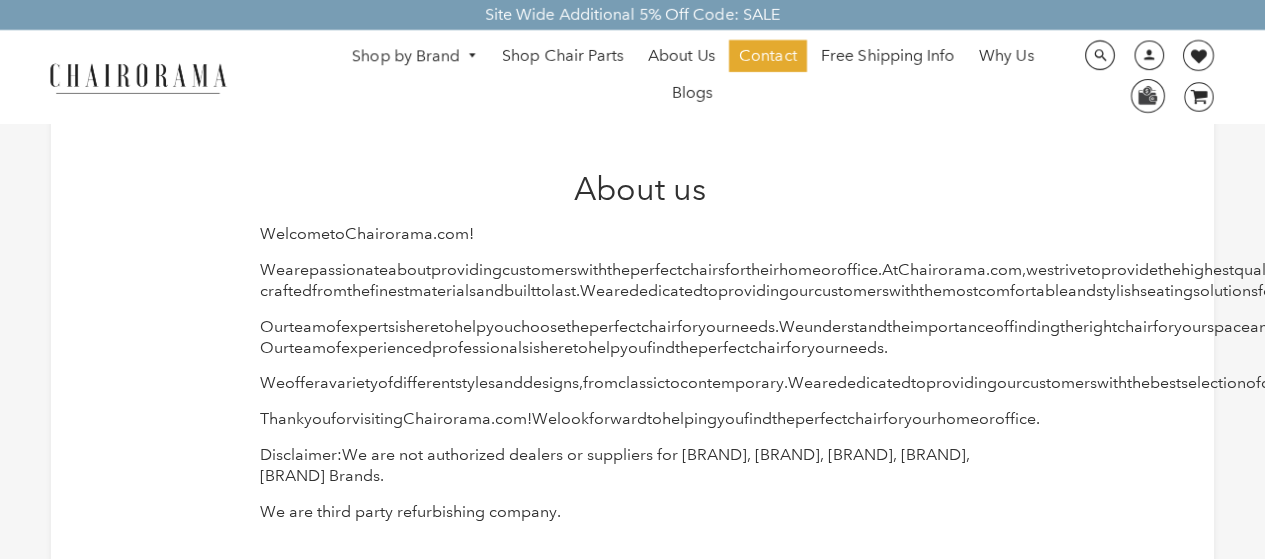 scroll, scrollTop: 0, scrollLeft: 0, axis: both 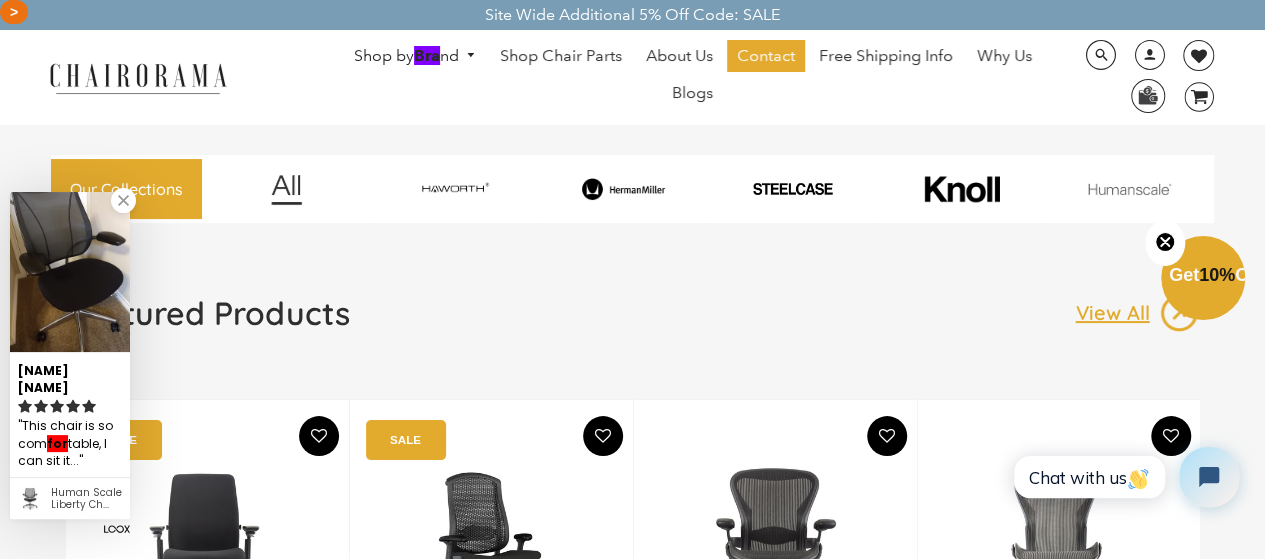click on "Our Collections" at bounding box center [126, 189] 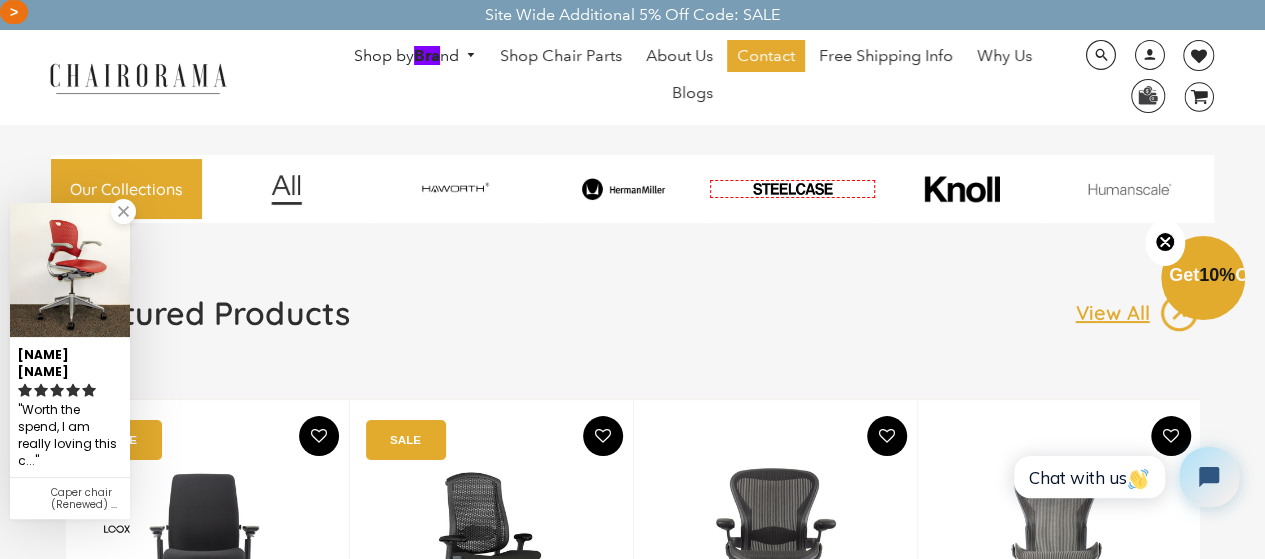 click at bounding box center [792, 188] 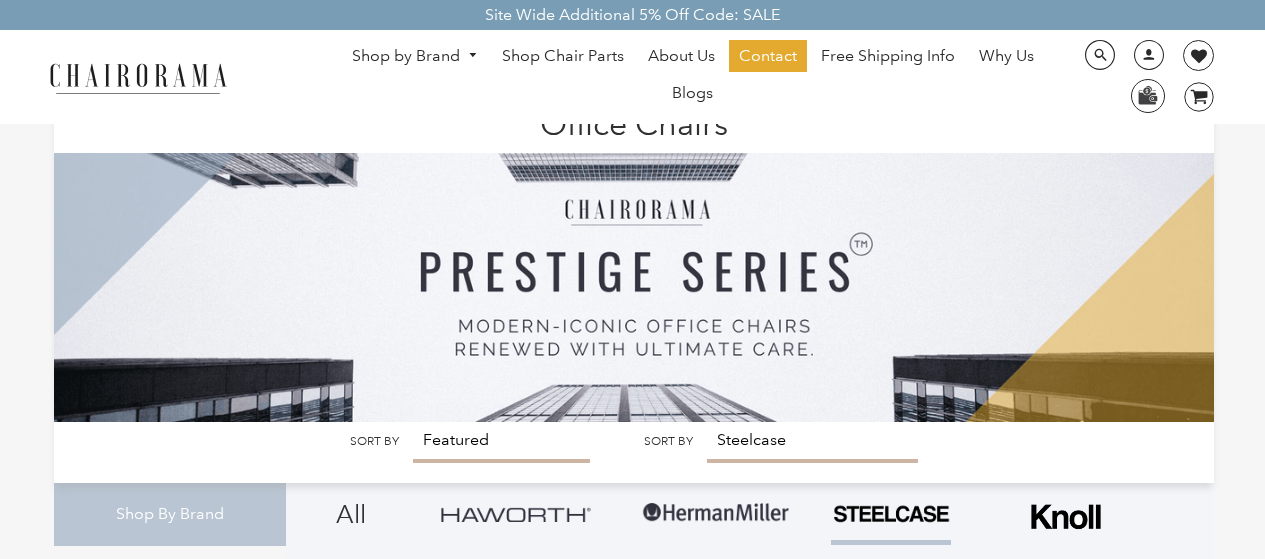 scroll, scrollTop: 0, scrollLeft: 0, axis: both 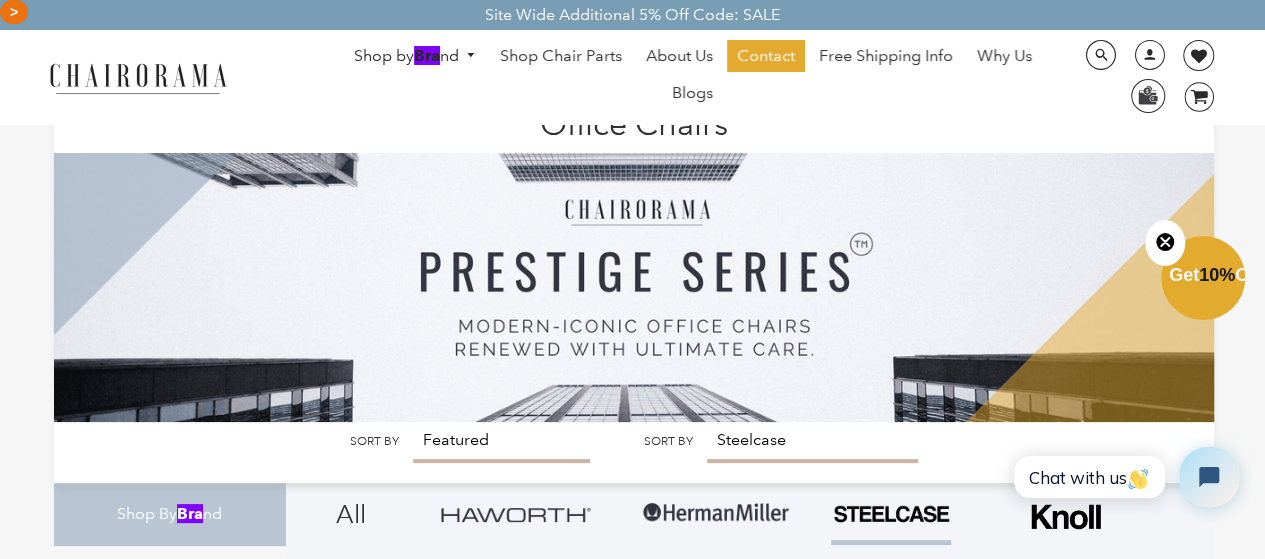 click 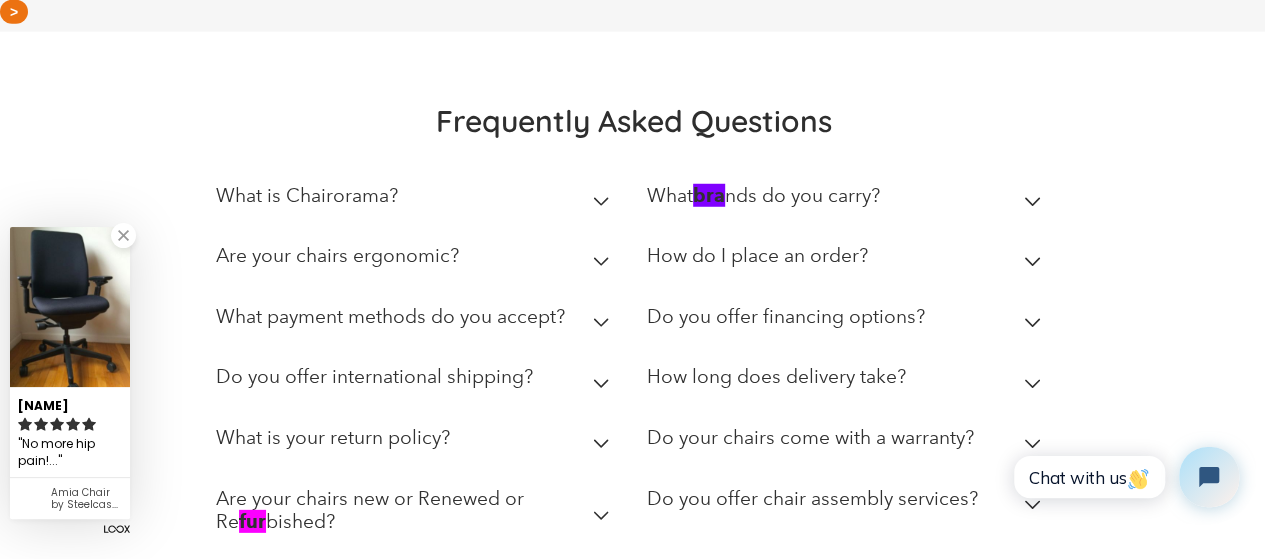 scroll, scrollTop: 3141, scrollLeft: 0, axis: vertical 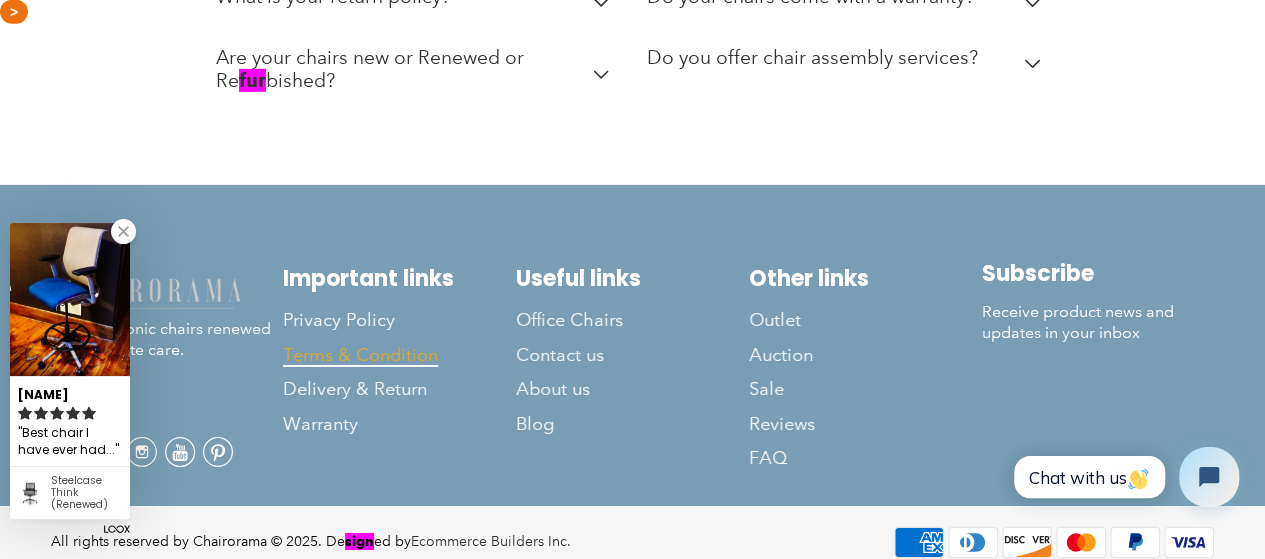 click on "Terms & Condition" at bounding box center [360, 355] 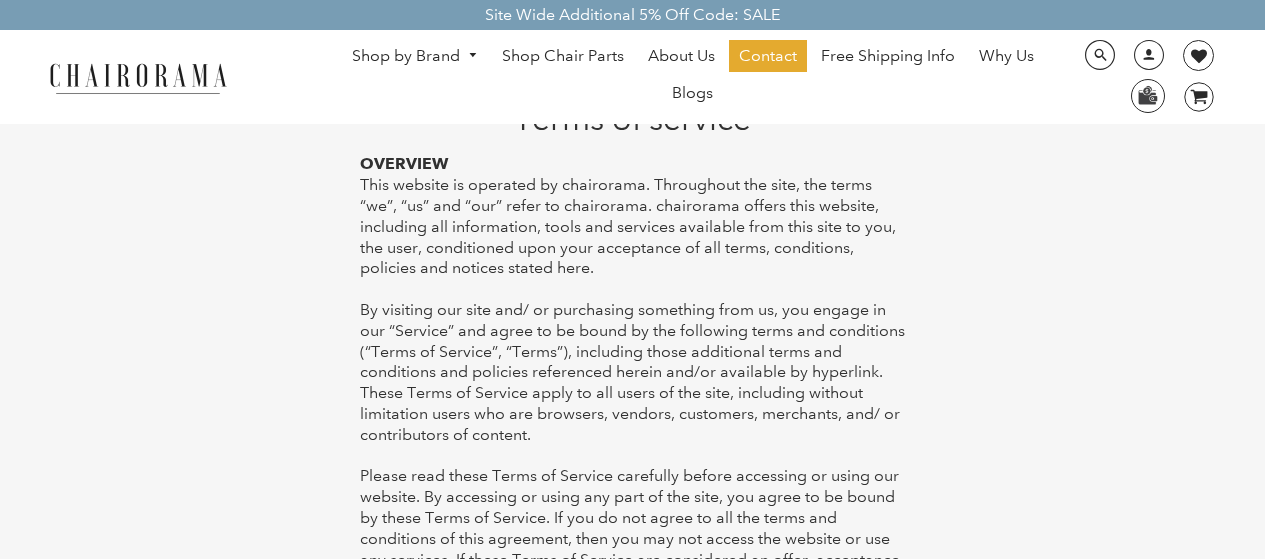 scroll, scrollTop: 0, scrollLeft: 0, axis: both 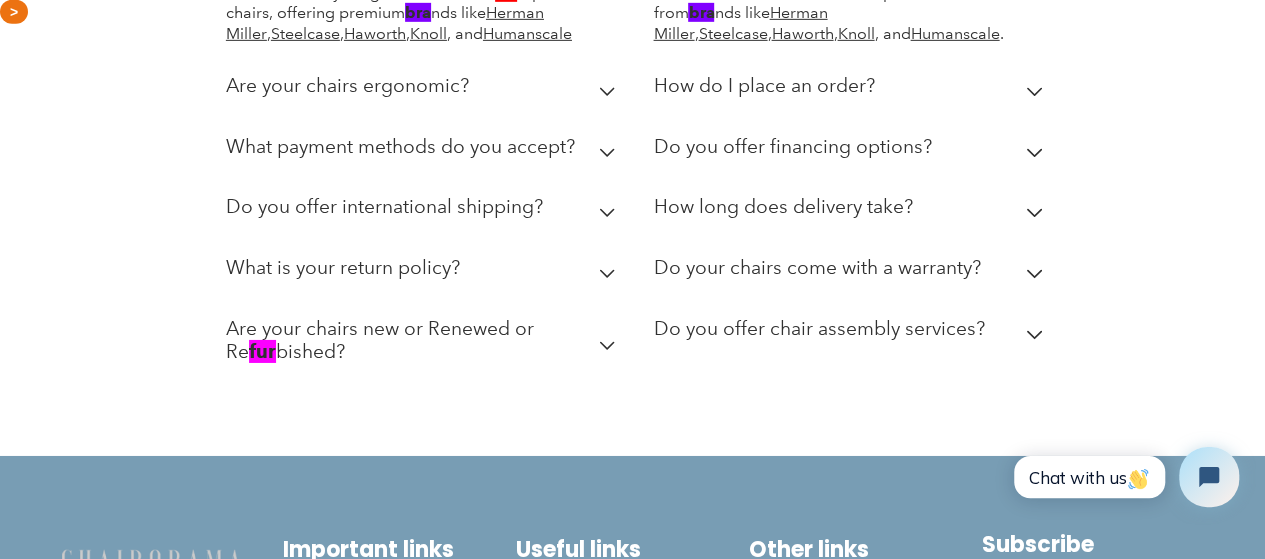 click on "Privacy Policy" at bounding box center [339, 591] 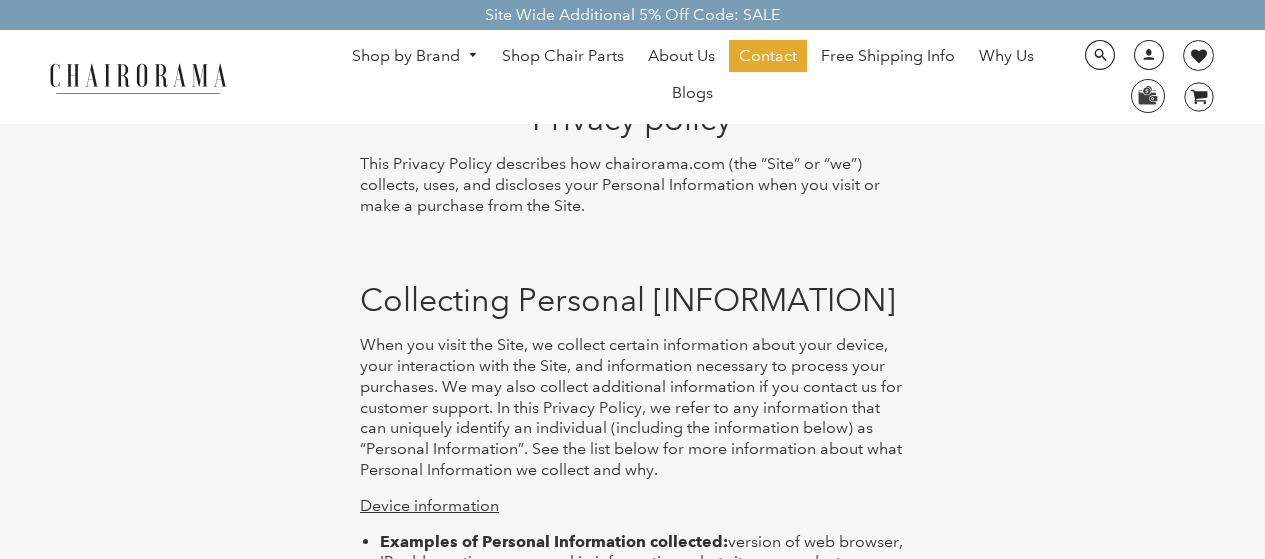 scroll, scrollTop: 0, scrollLeft: 0, axis: both 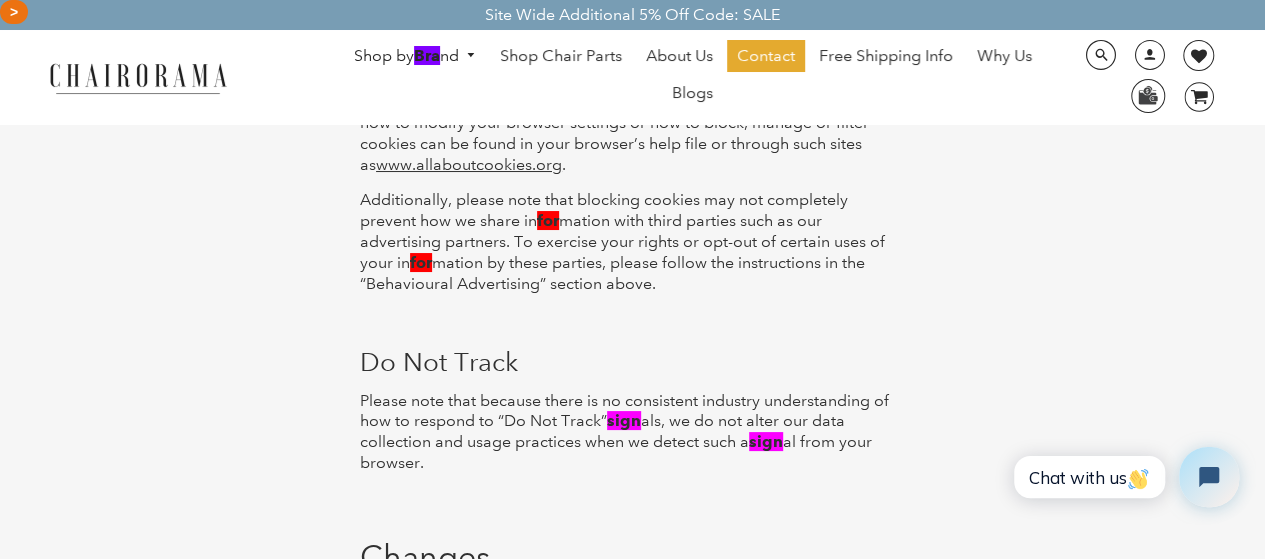 click on "Bra" at bounding box center [427, 55] 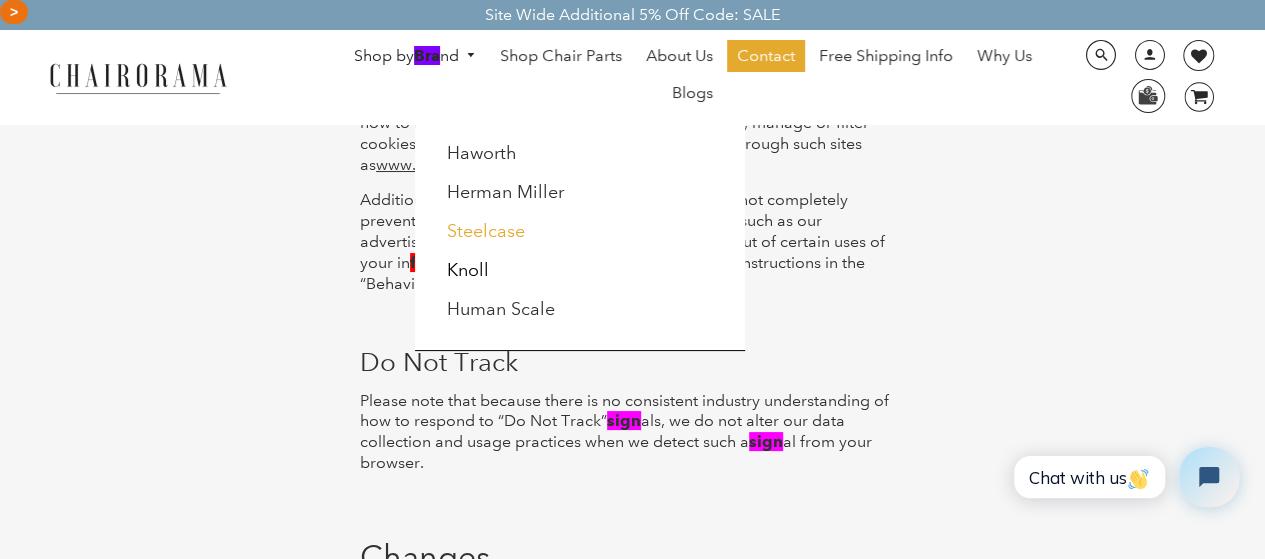 click on "Steelcase" at bounding box center [486, 231] 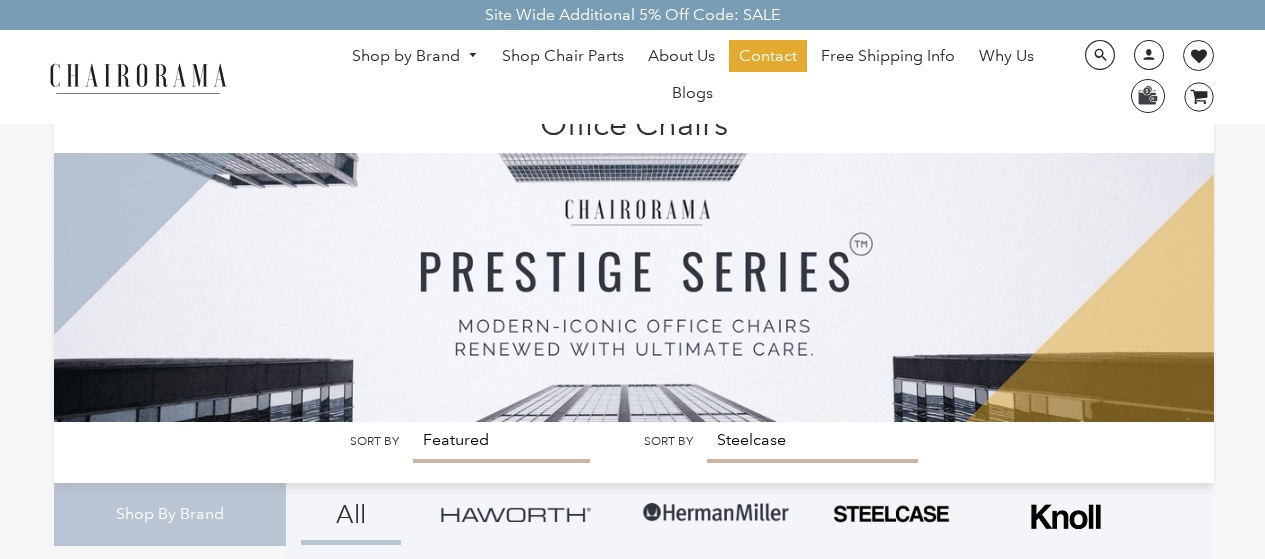 scroll, scrollTop: 0, scrollLeft: 0, axis: both 